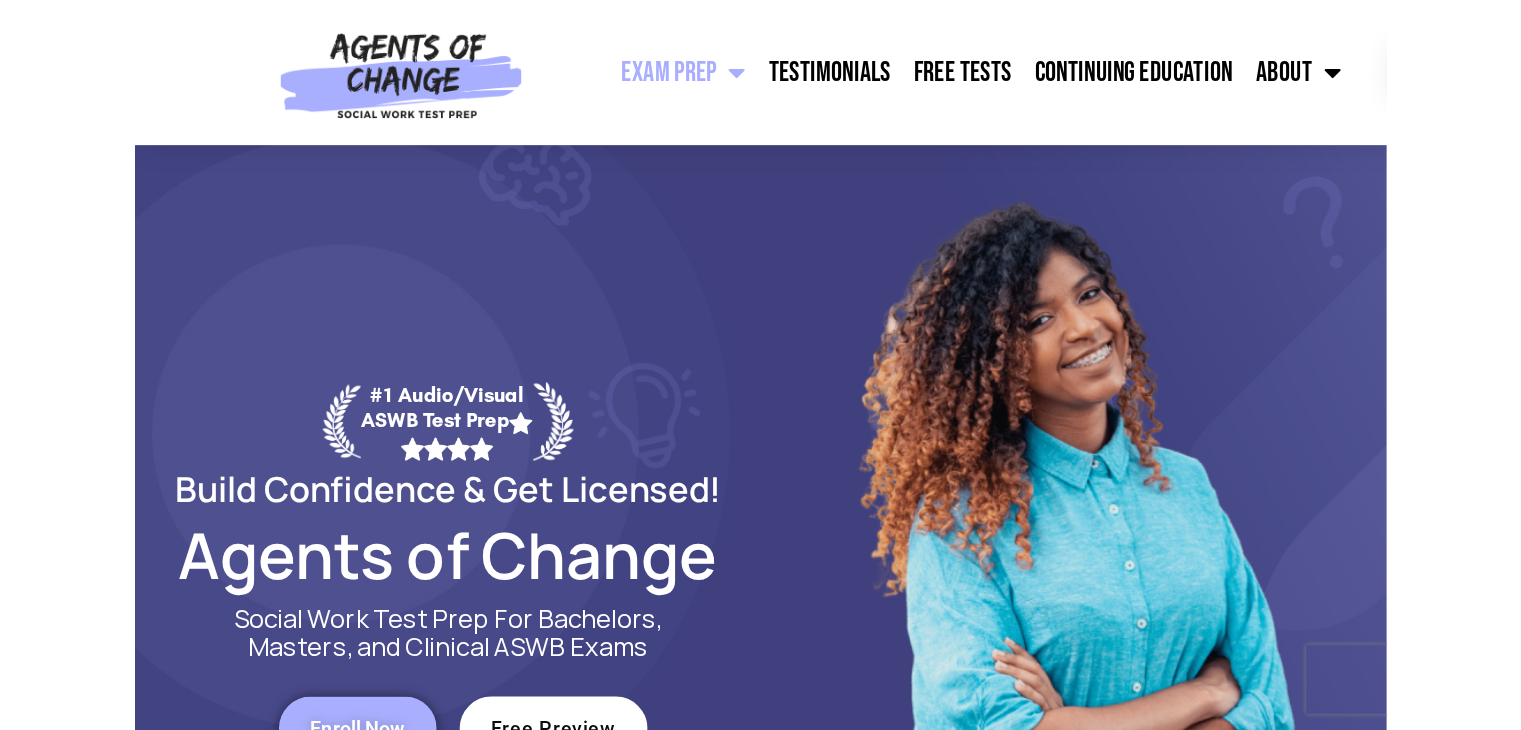 scroll, scrollTop: 0, scrollLeft: 0, axis: both 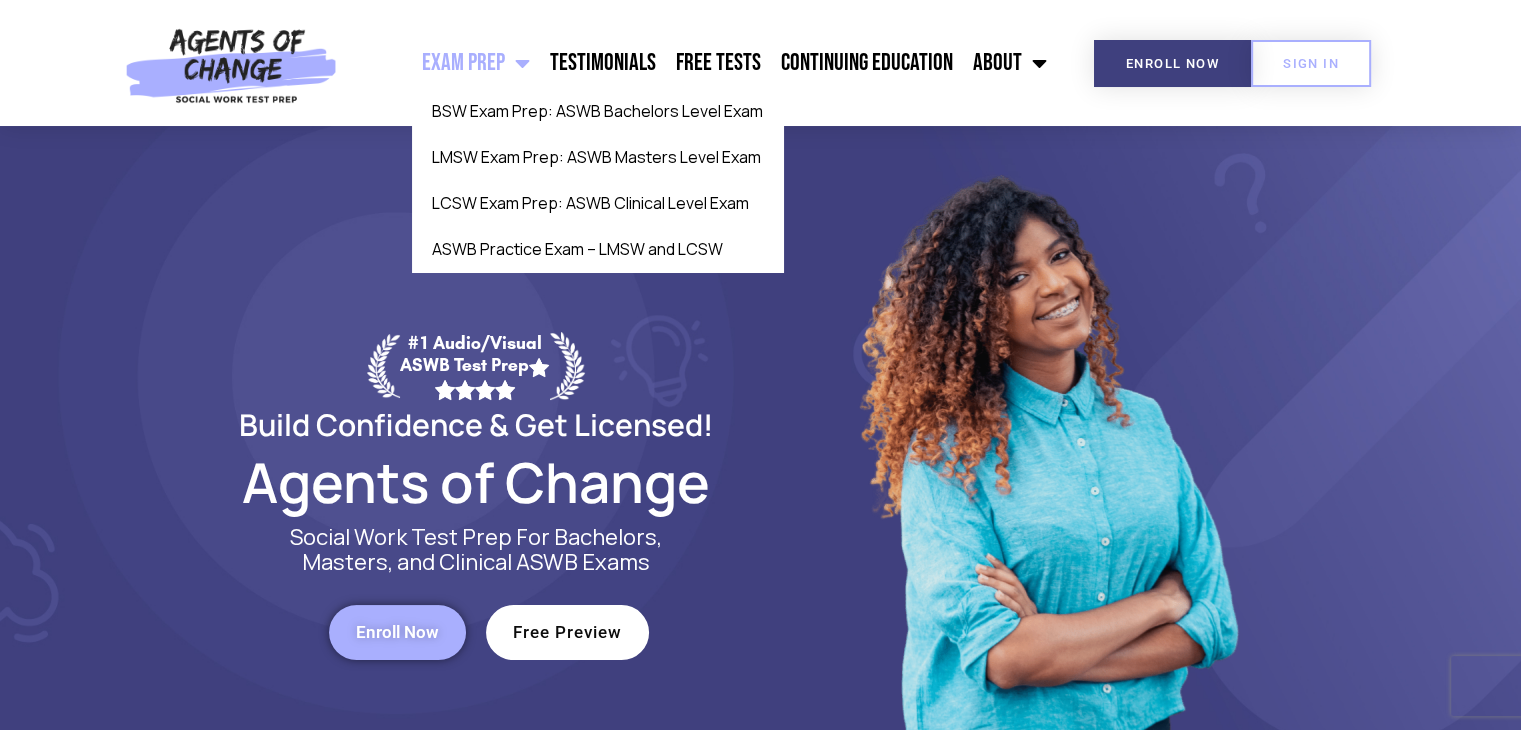 click on "Exam Prep" 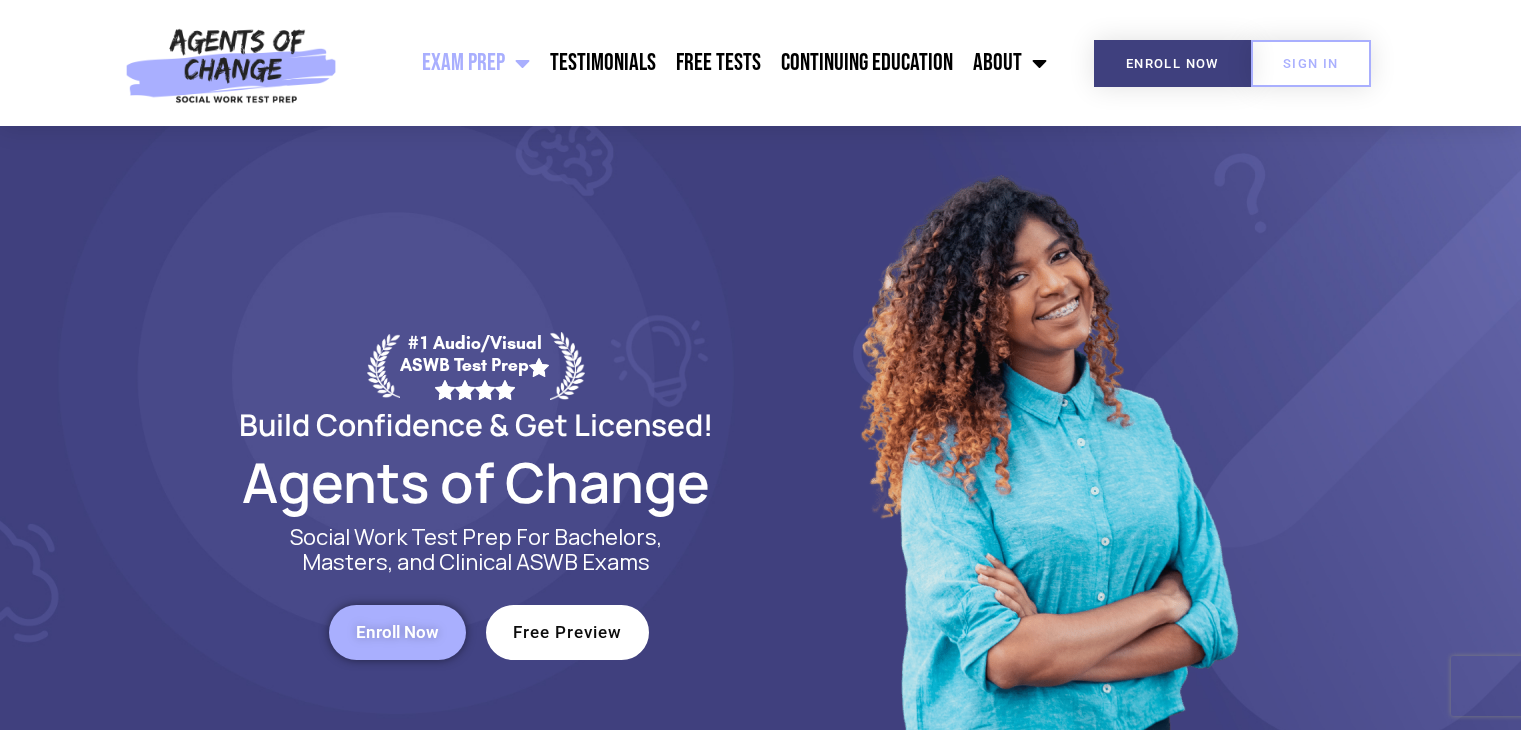 scroll, scrollTop: 0, scrollLeft: 0, axis: both 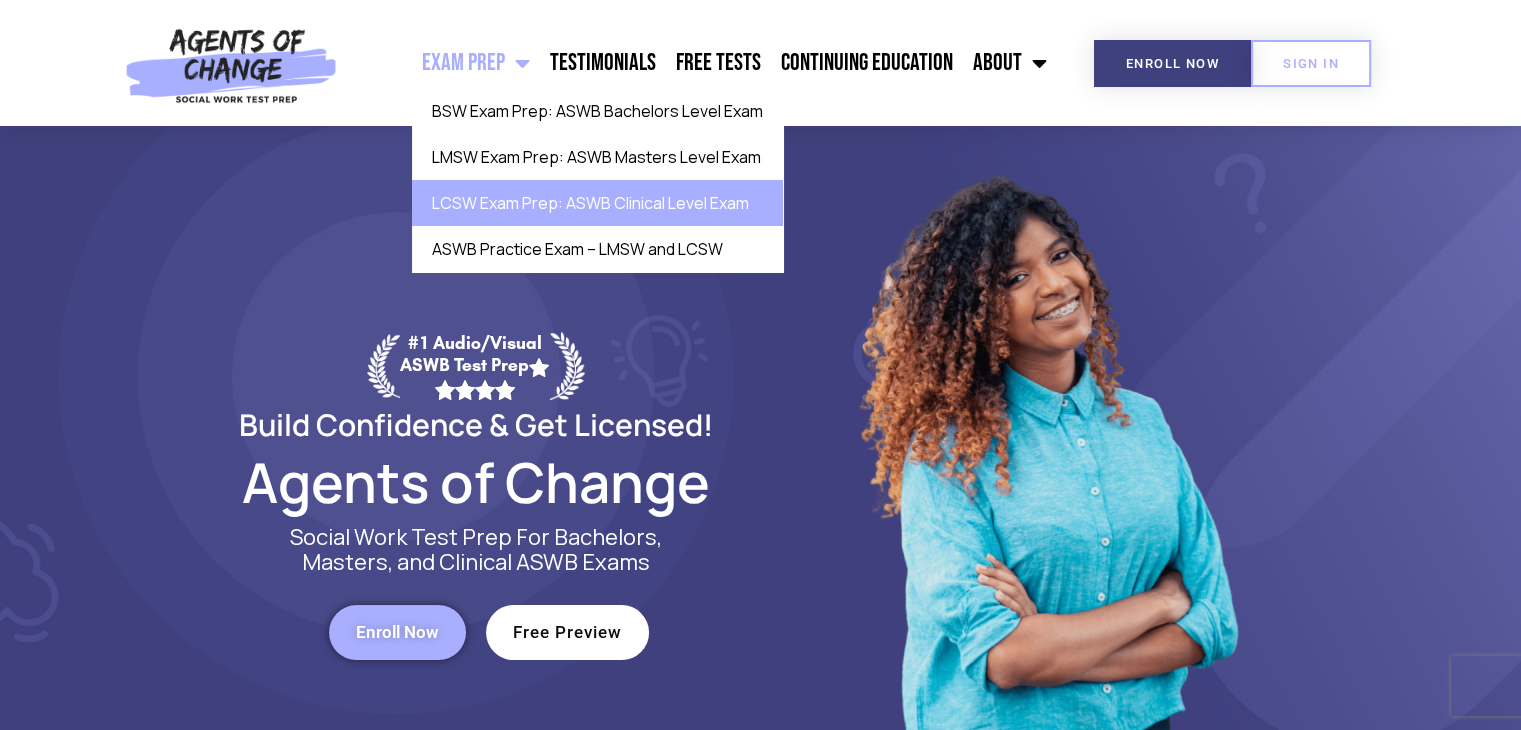 click on "LCSW Exam Prep: ASWB Clinical Level Exam" 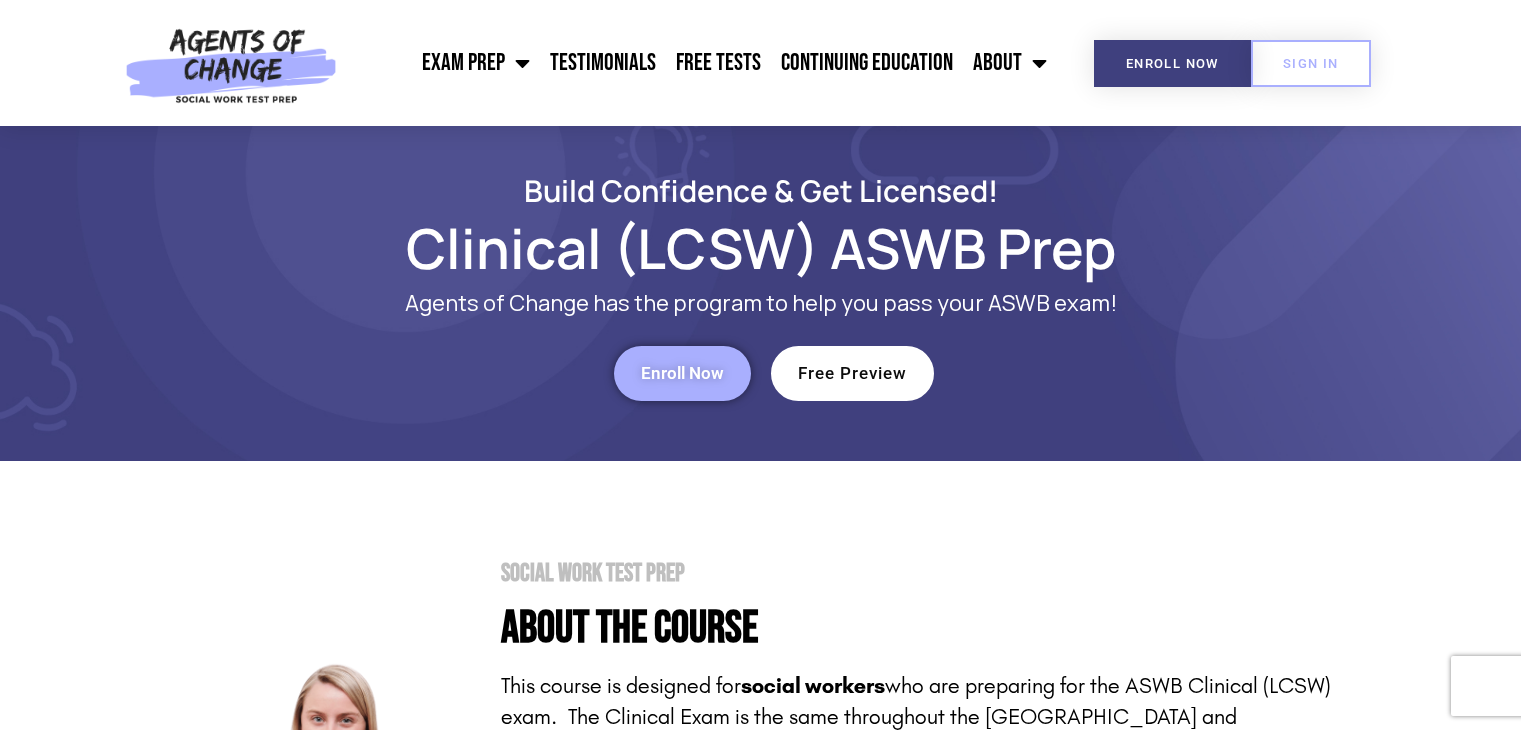 scroll, scrollTop: 0, scrollLeft: 0, axis: both 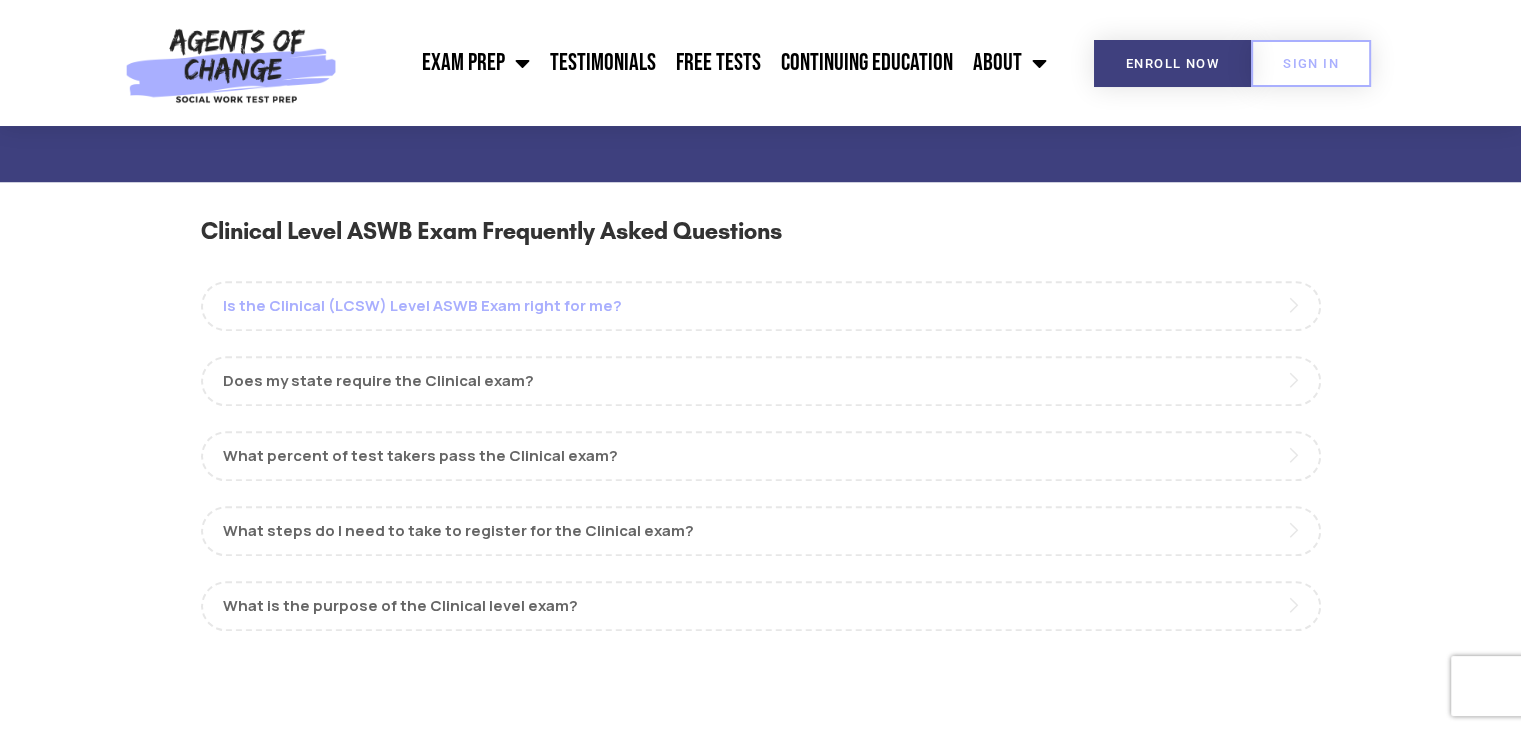 click on "Is the Clinical (LCSW) Level ASWB Exam right for me?" at bounding box center [761, 306] 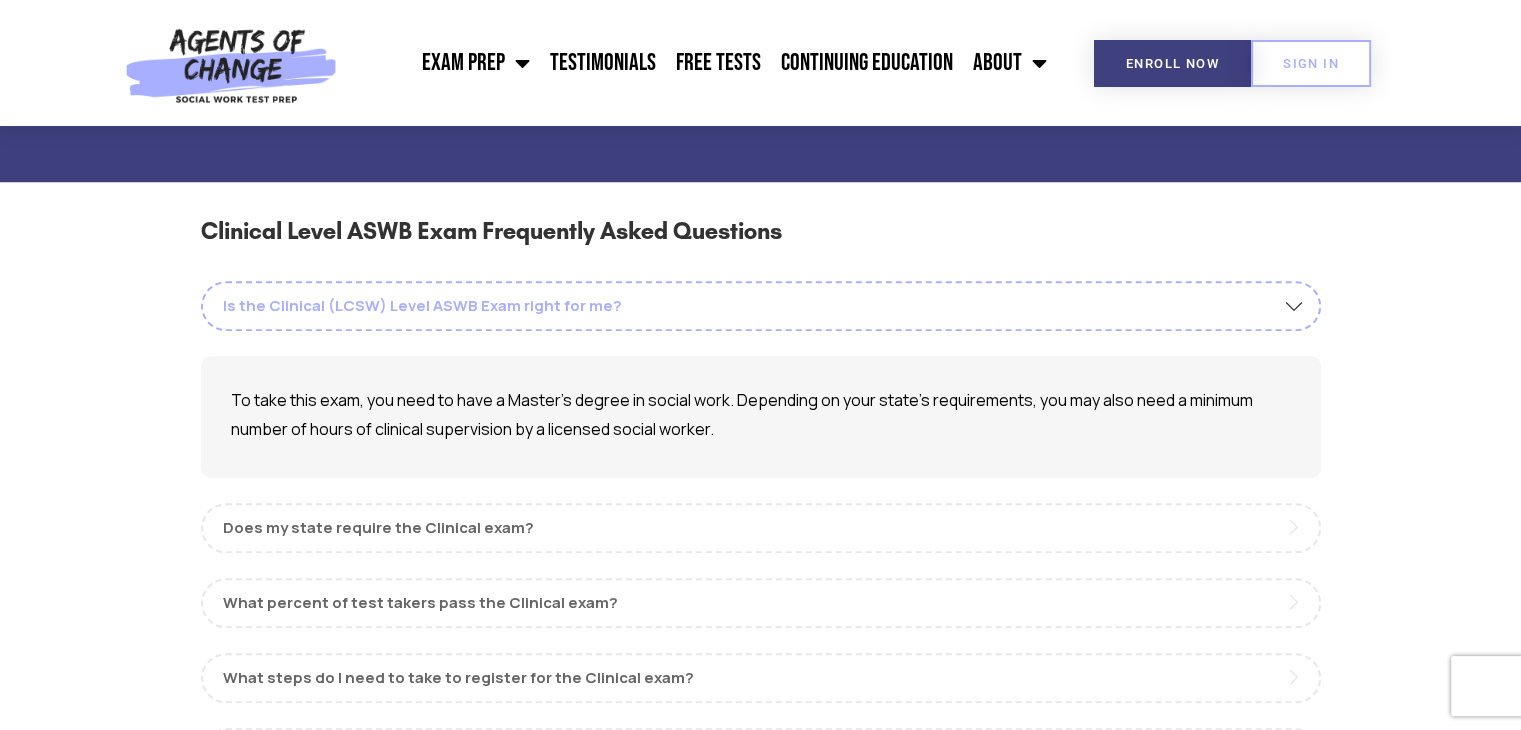 click on "Is the Clinical (LCSW) Level ASWB Exam right for me?" at bounding box center (761, 306) 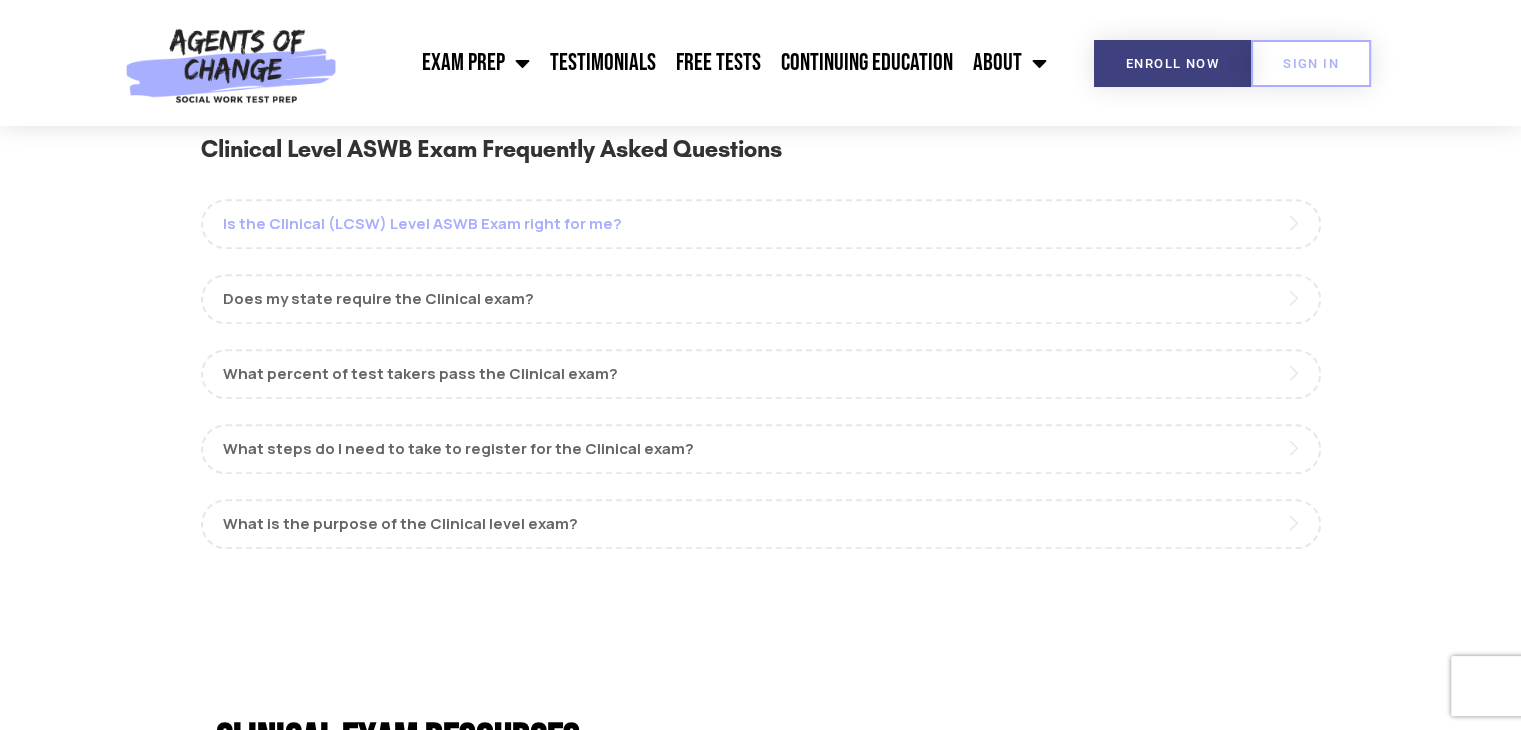 scroll, scrollTop: 1808, scrollLeft: 0, axis: vertical 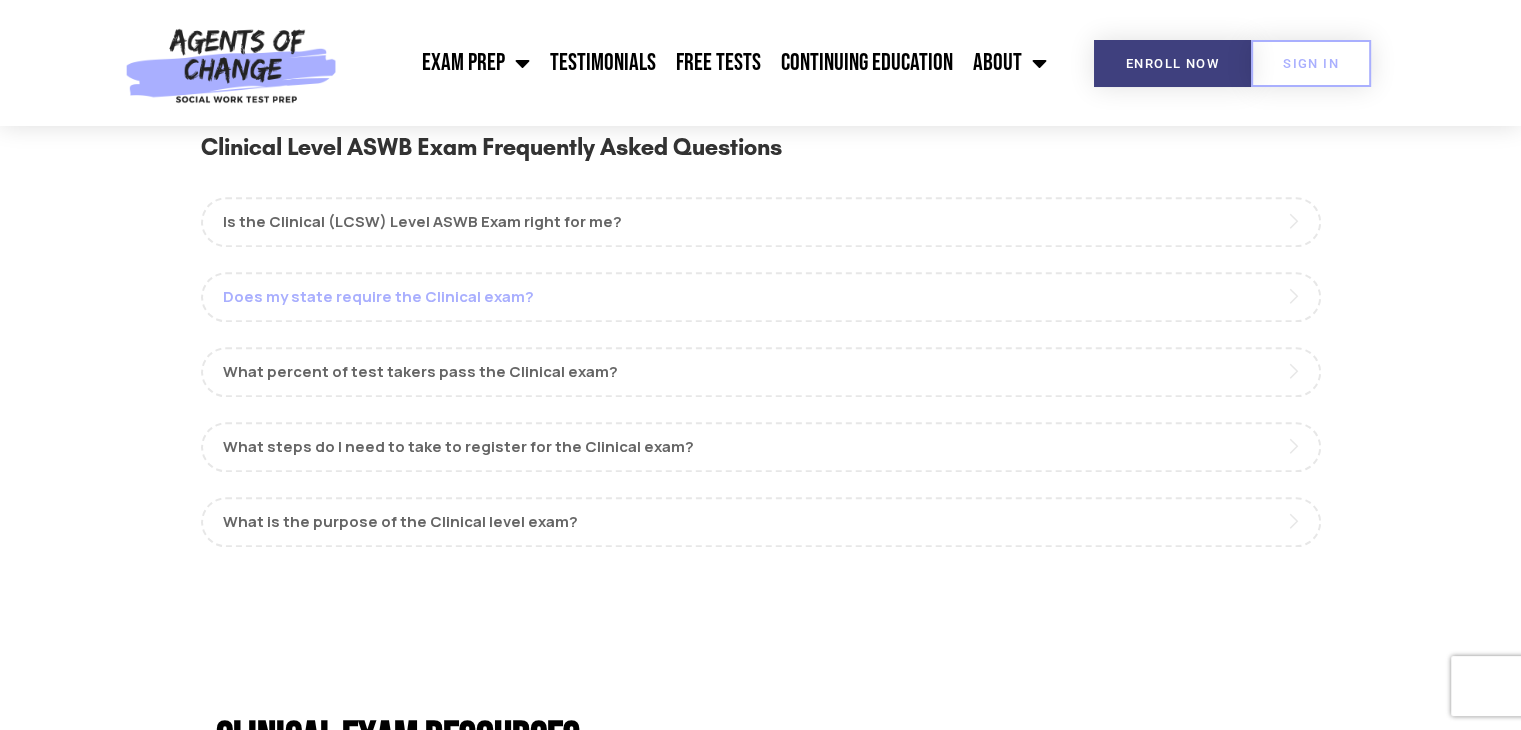 click on "Does my state require the Clinical exam?" at bounding box center [761, 297] 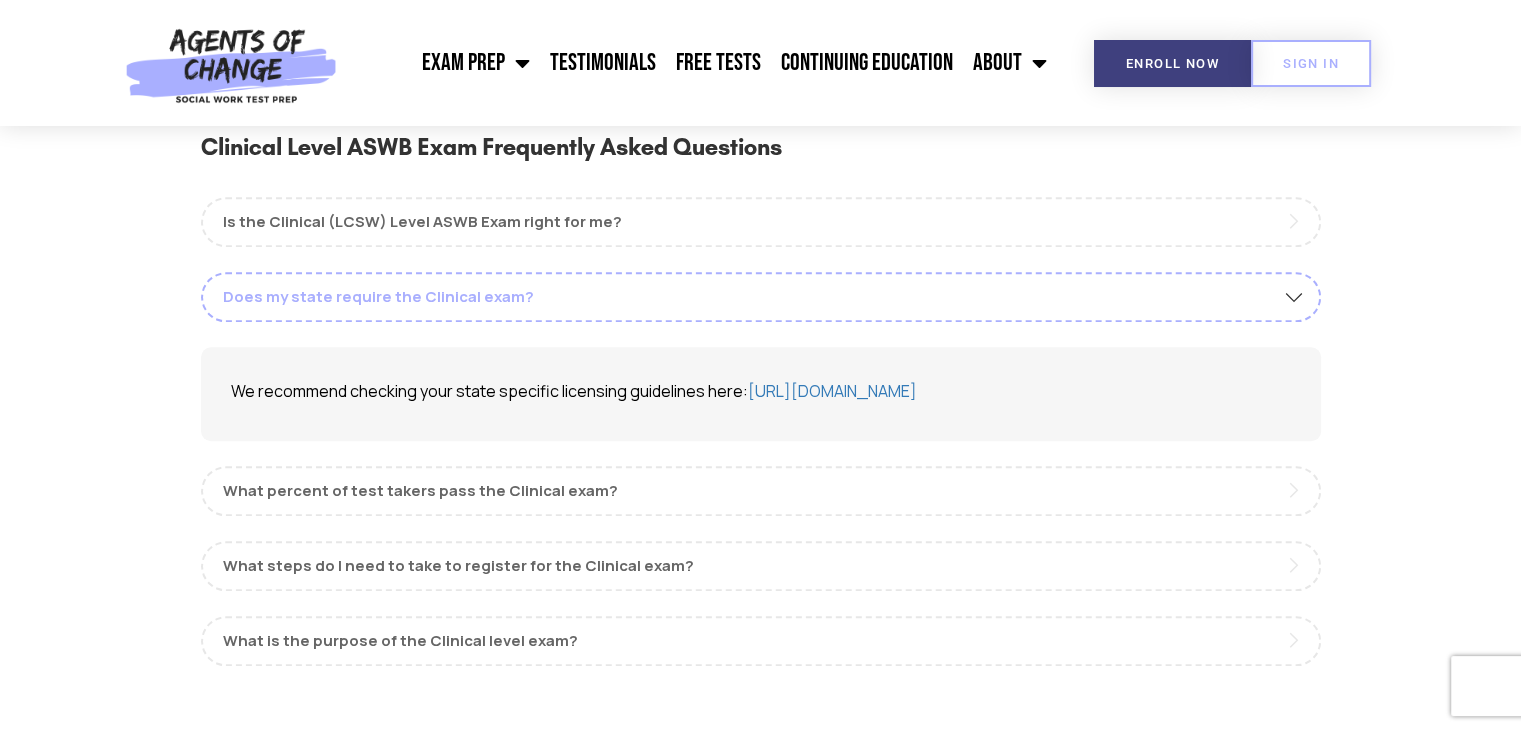 click on "Does my state require the Clinical exam?" at bounding box center (761, 297) 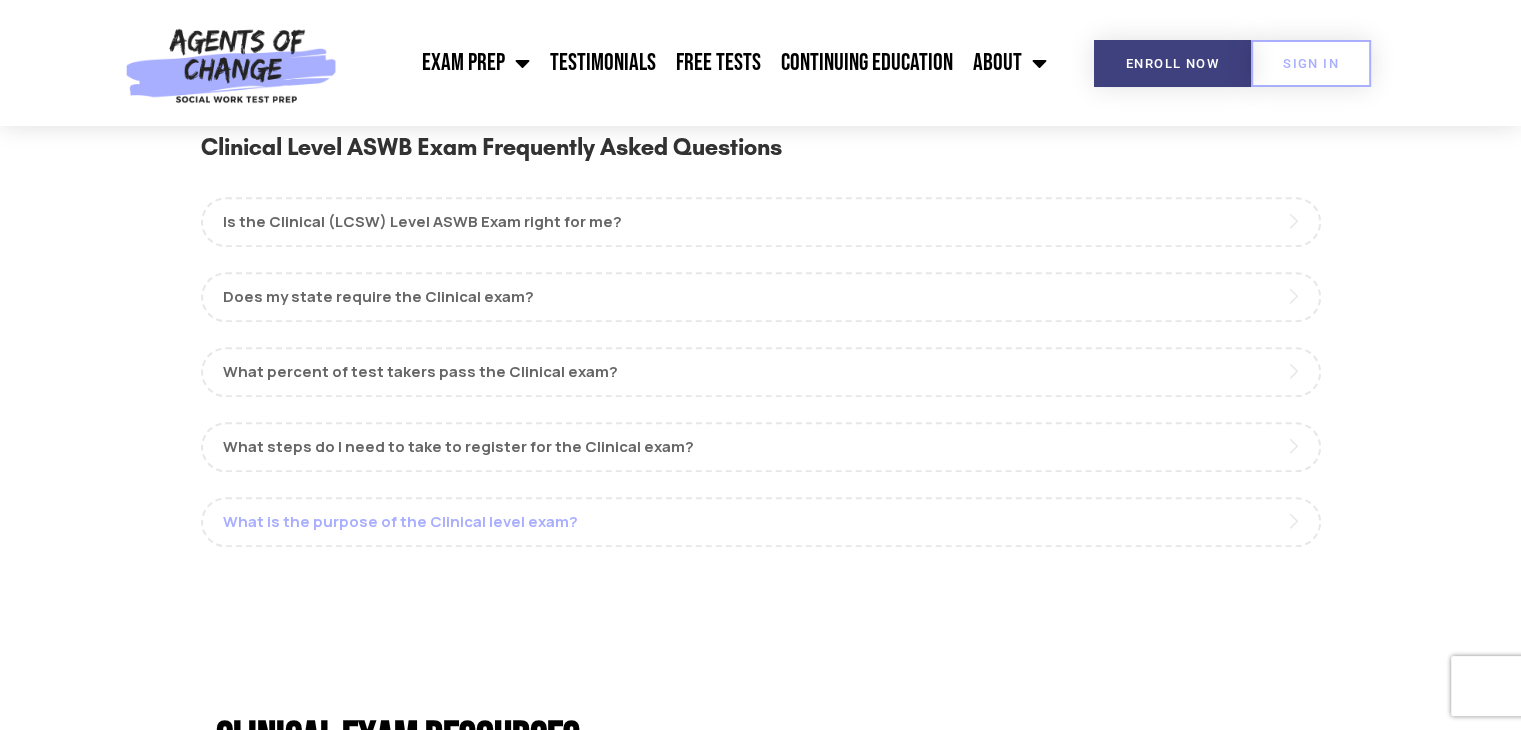 click on "What is the purpose of the Clinical level exam?" at bounding box center (761, 522) 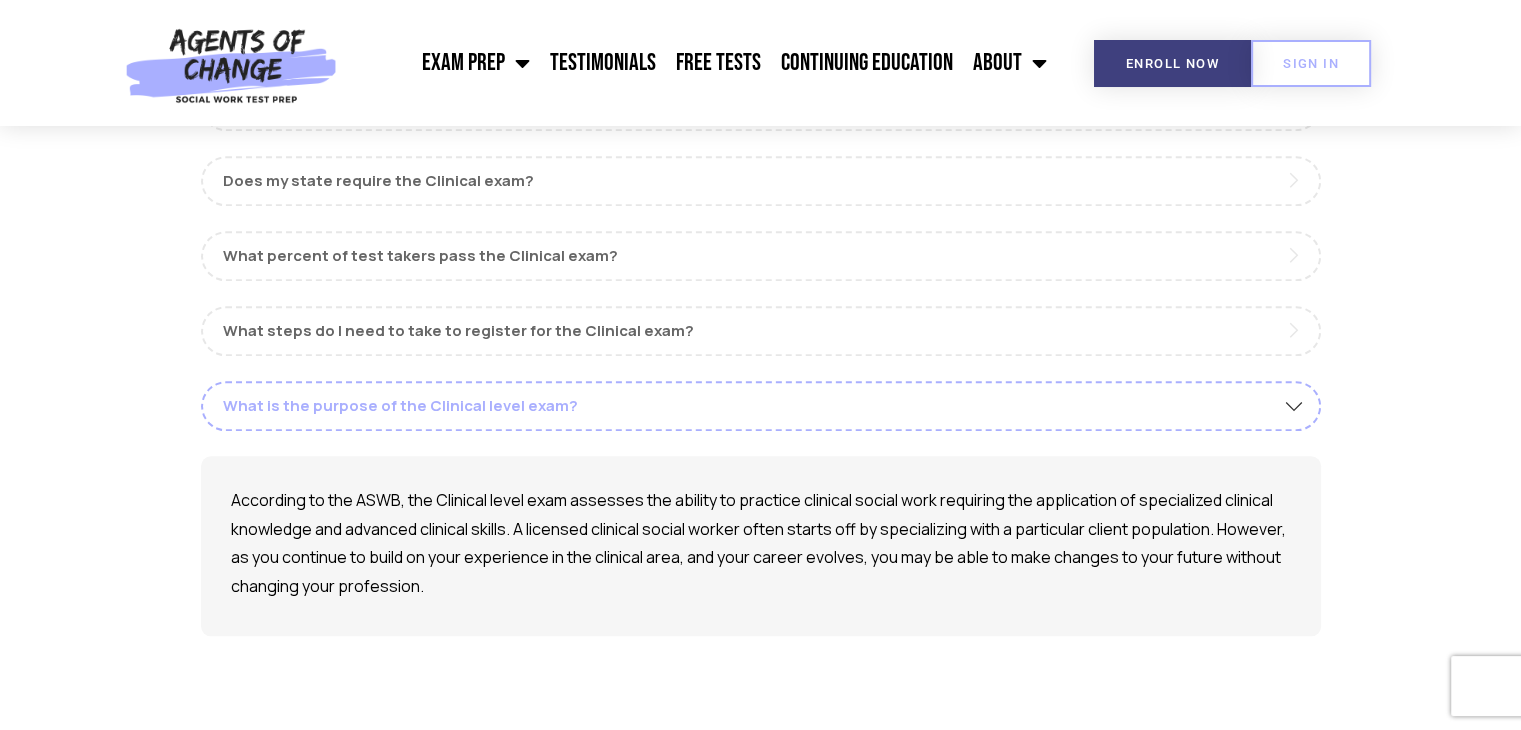 scroll, scrollTop: 1928, scrollLeft: 0, axis: vertical 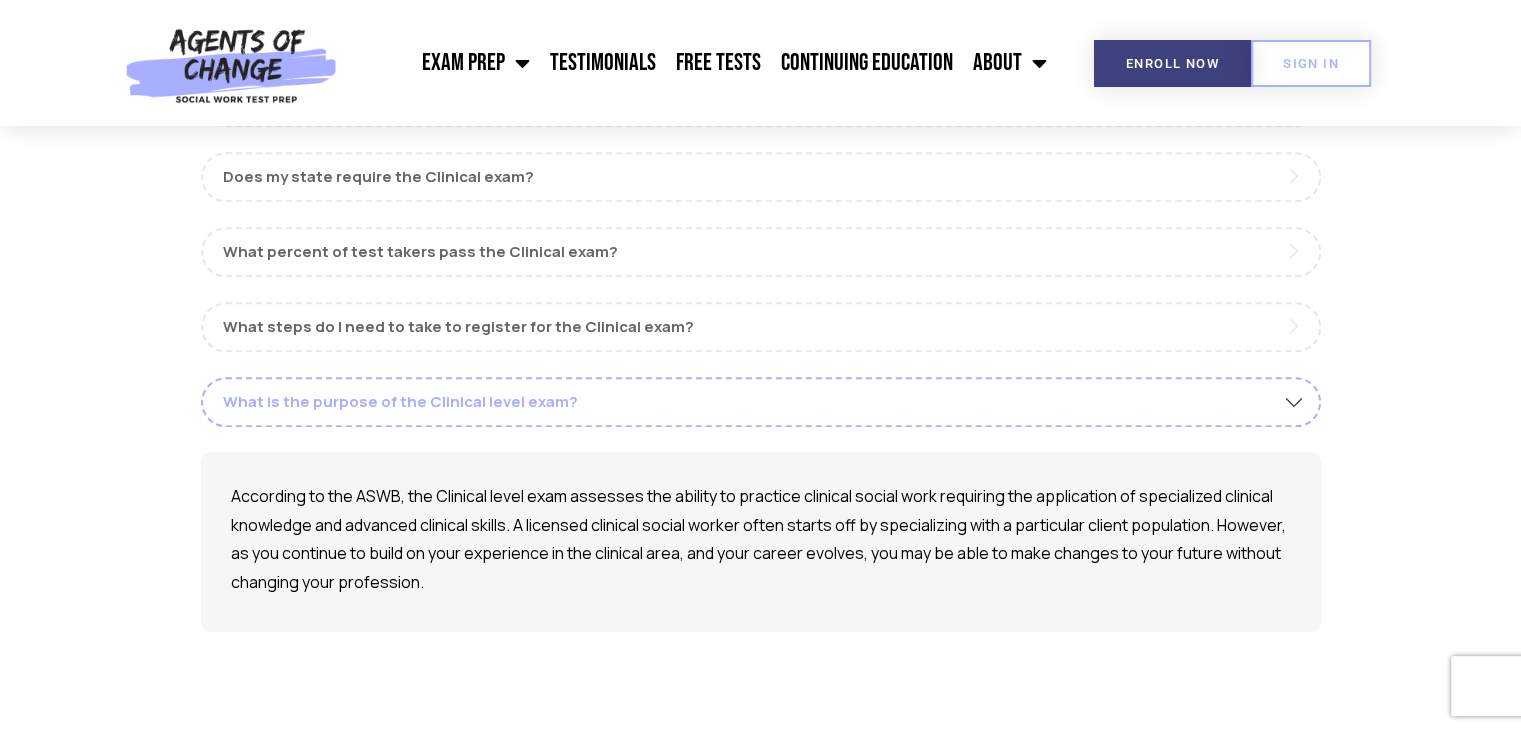 click on "What is the purpose of the Clinical level exam?" at bounding box center (761, 402) 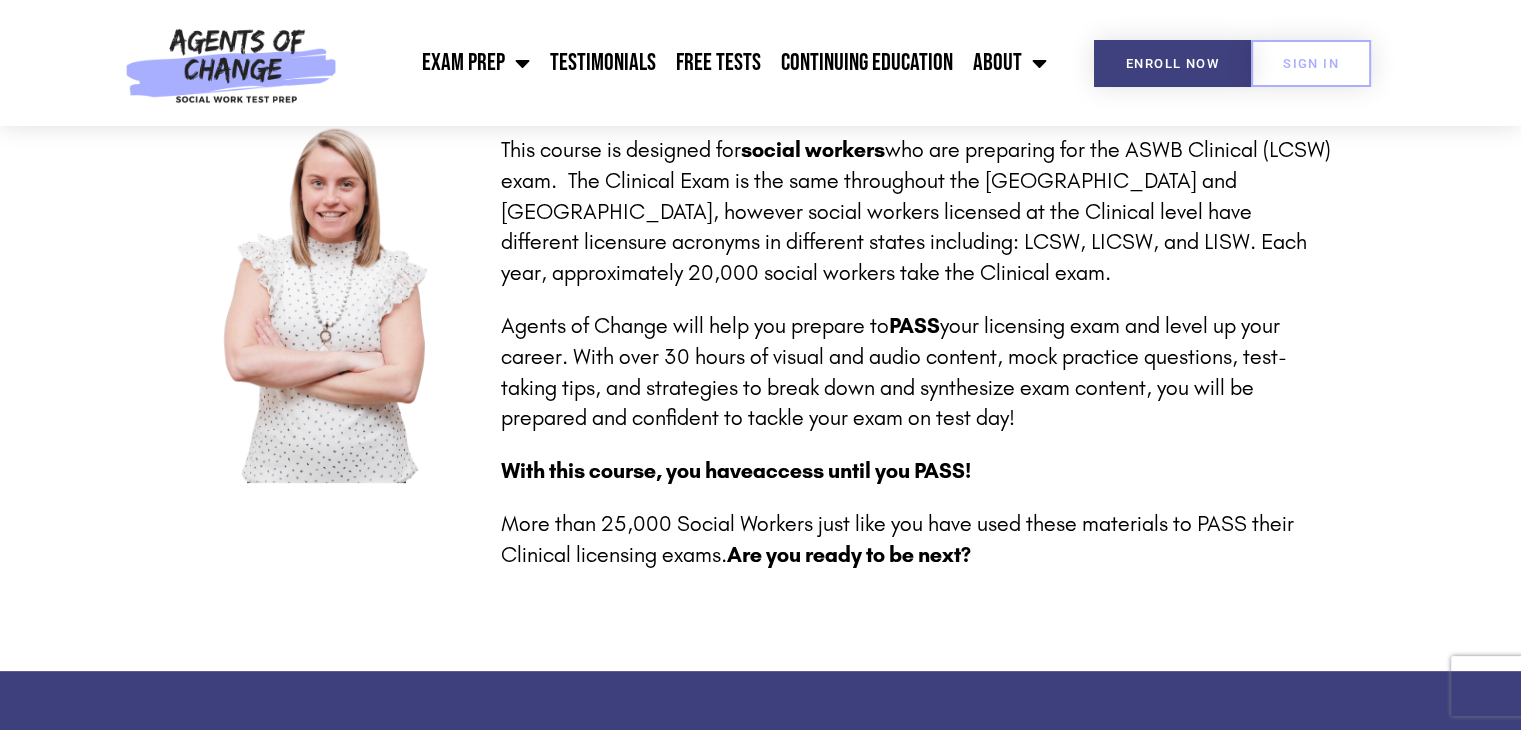 scroll, scrollTop: 0, scrollLeft: 0, axis: both 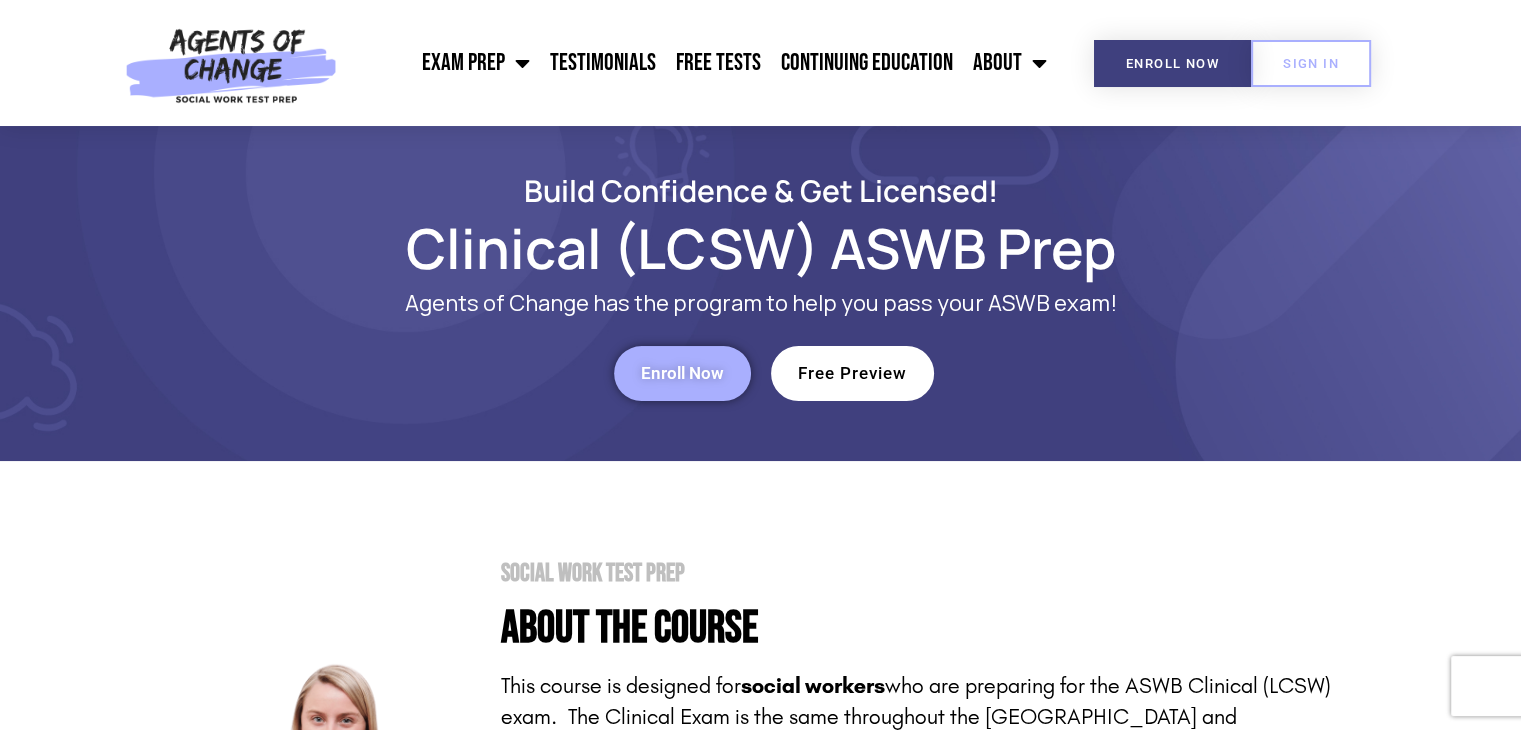 click on "Free Preview" at bounding box center [852, 373] 